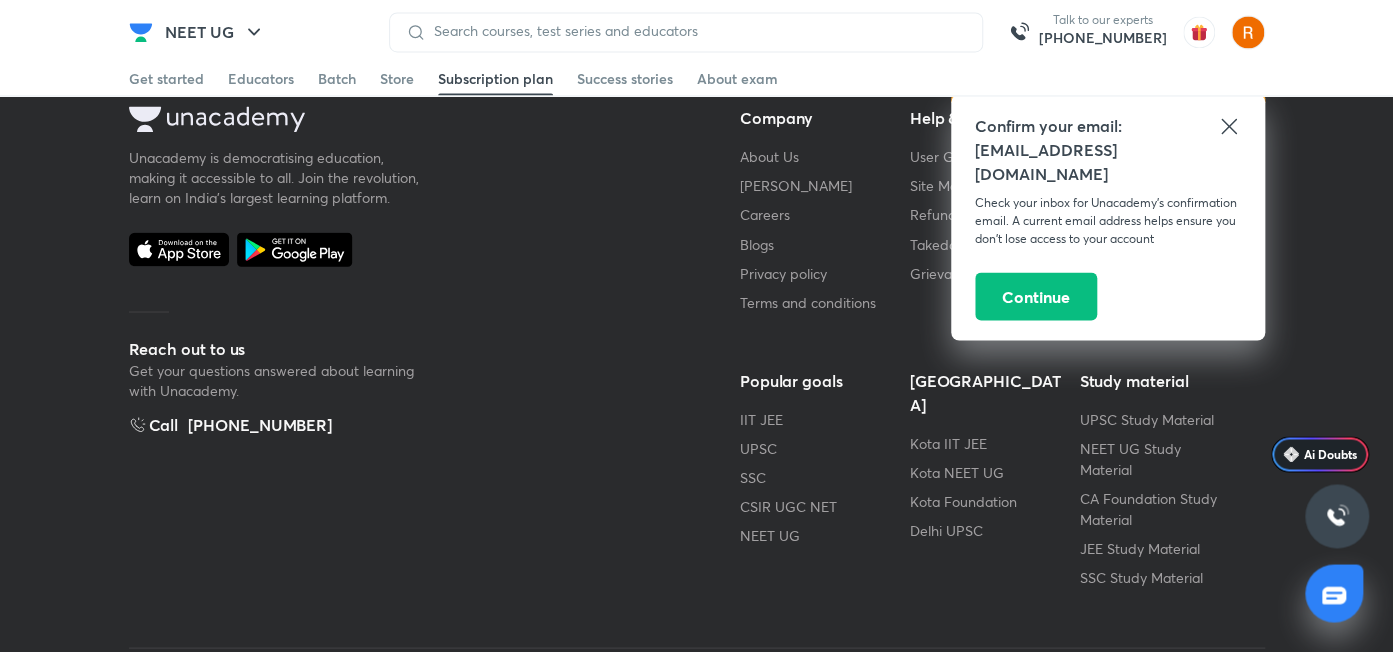 scroll, scrollTop: 1540, scrollLeft: 0, axis: vertical 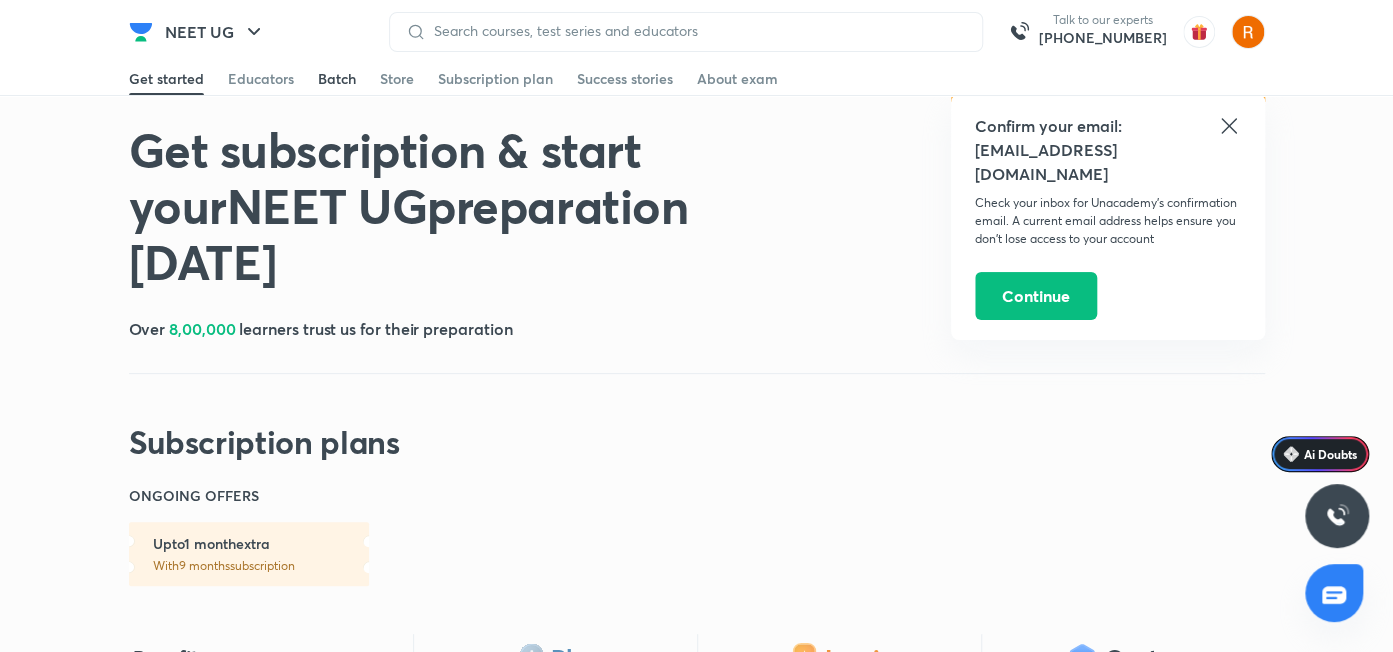 click on "Batch" at bounding box center [337, 79] 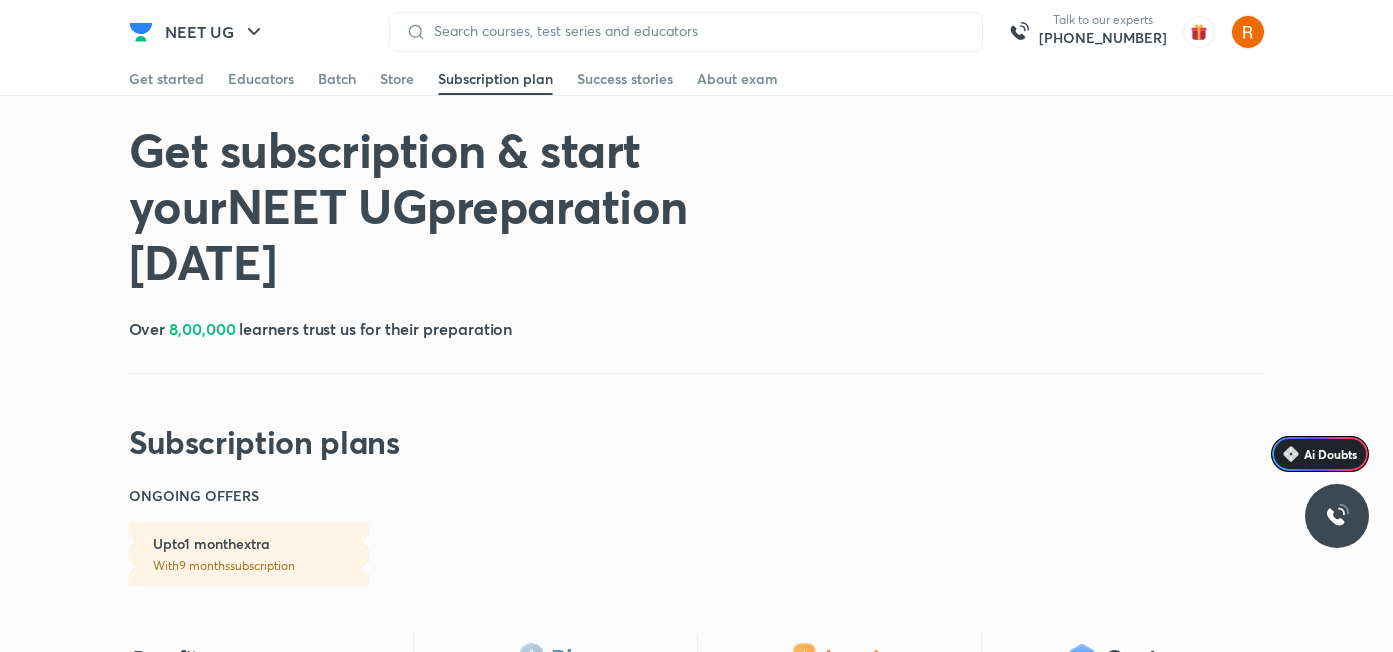 scroll, scrollTop: 0, scrollLeft: 0, axis: both 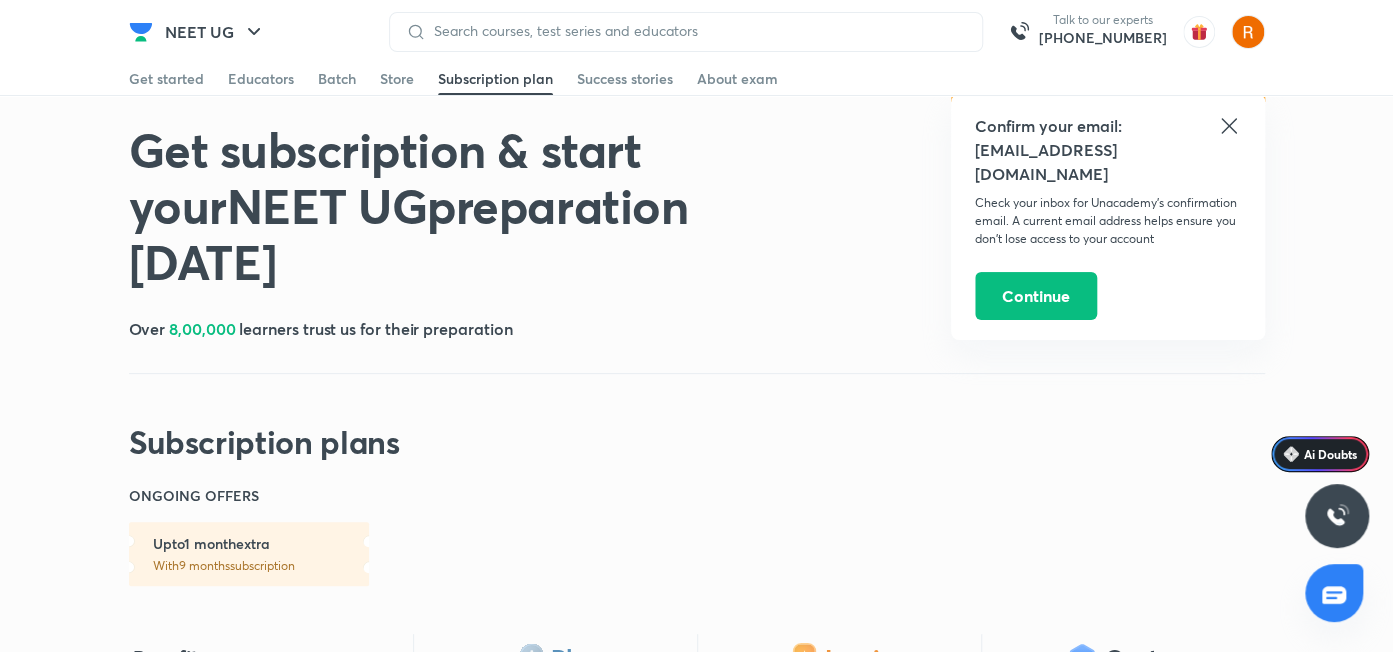 click 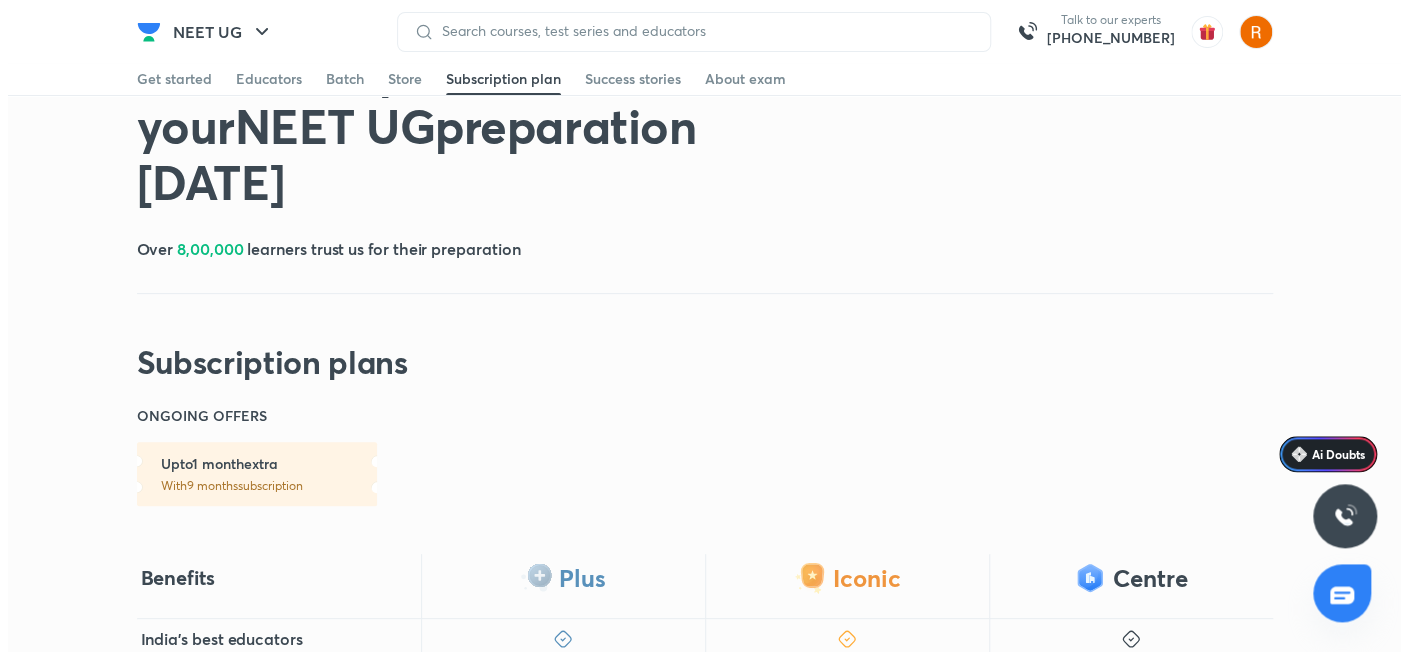 scroll, scrollTop: 0, scrollLeft: 0, axis: both 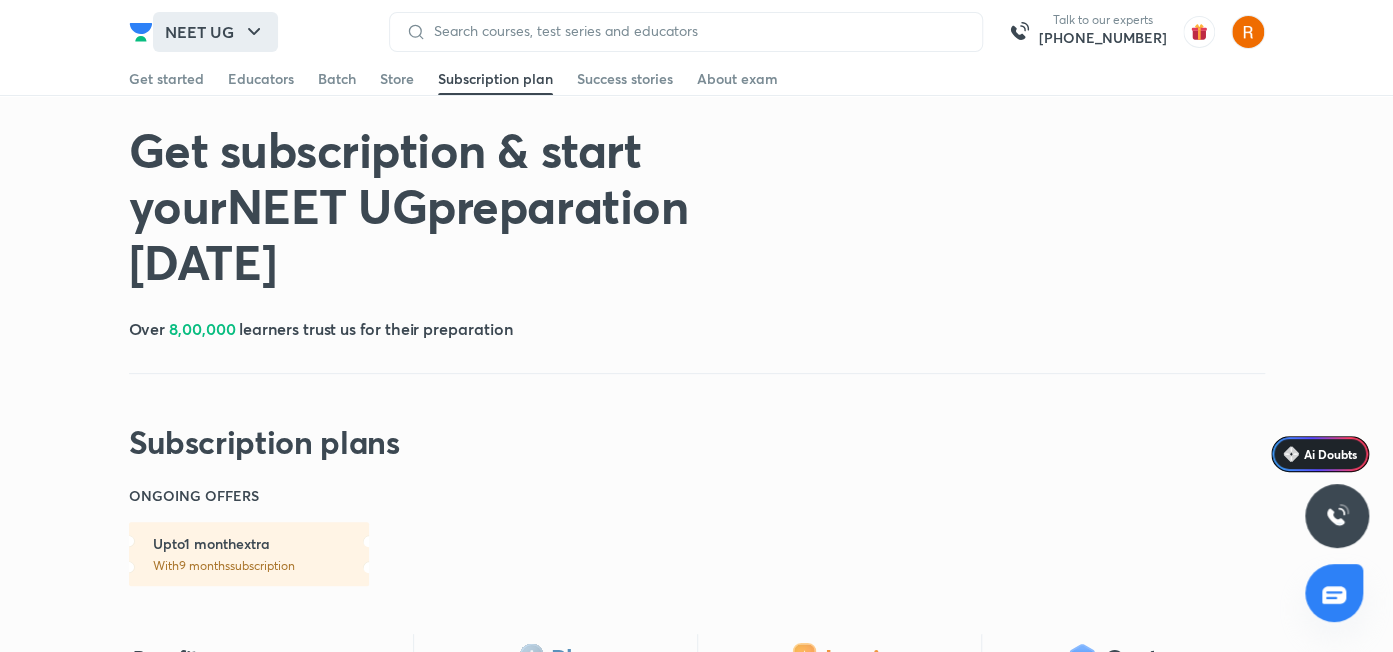 click 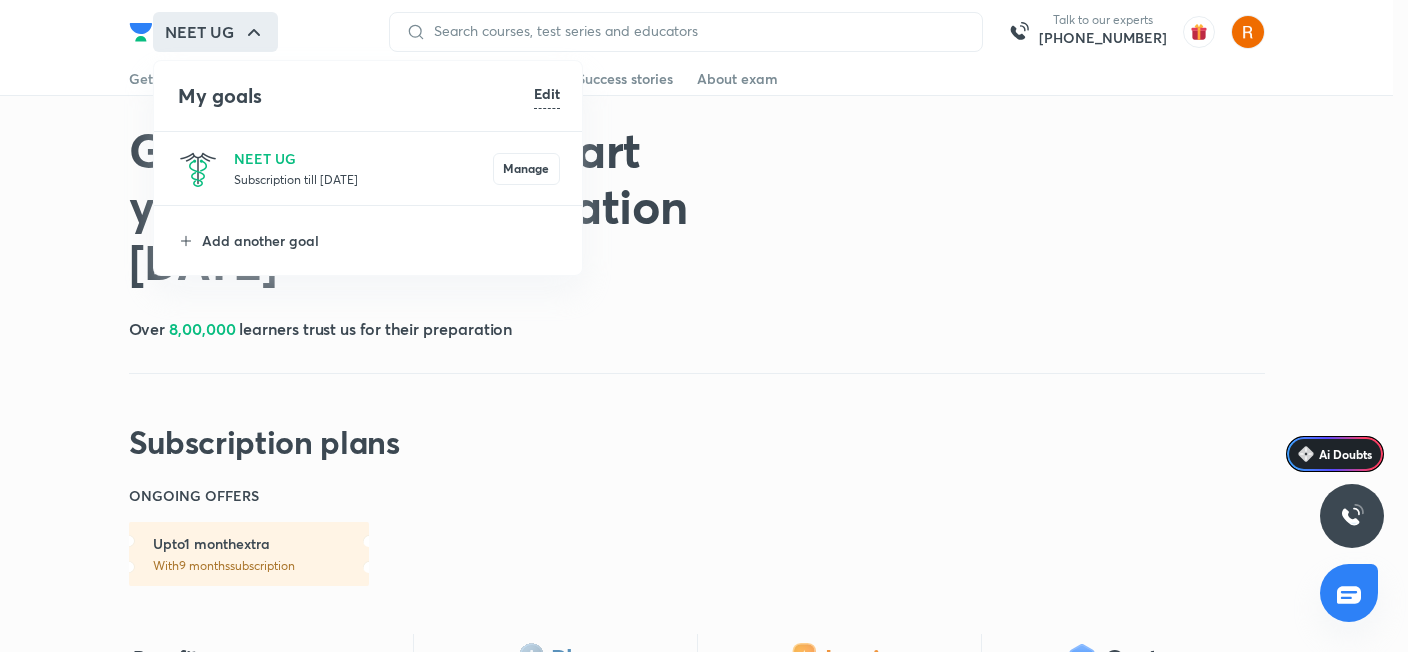 click on "Subscription till 25 Jul 2026" at bounding box center [363, 179] 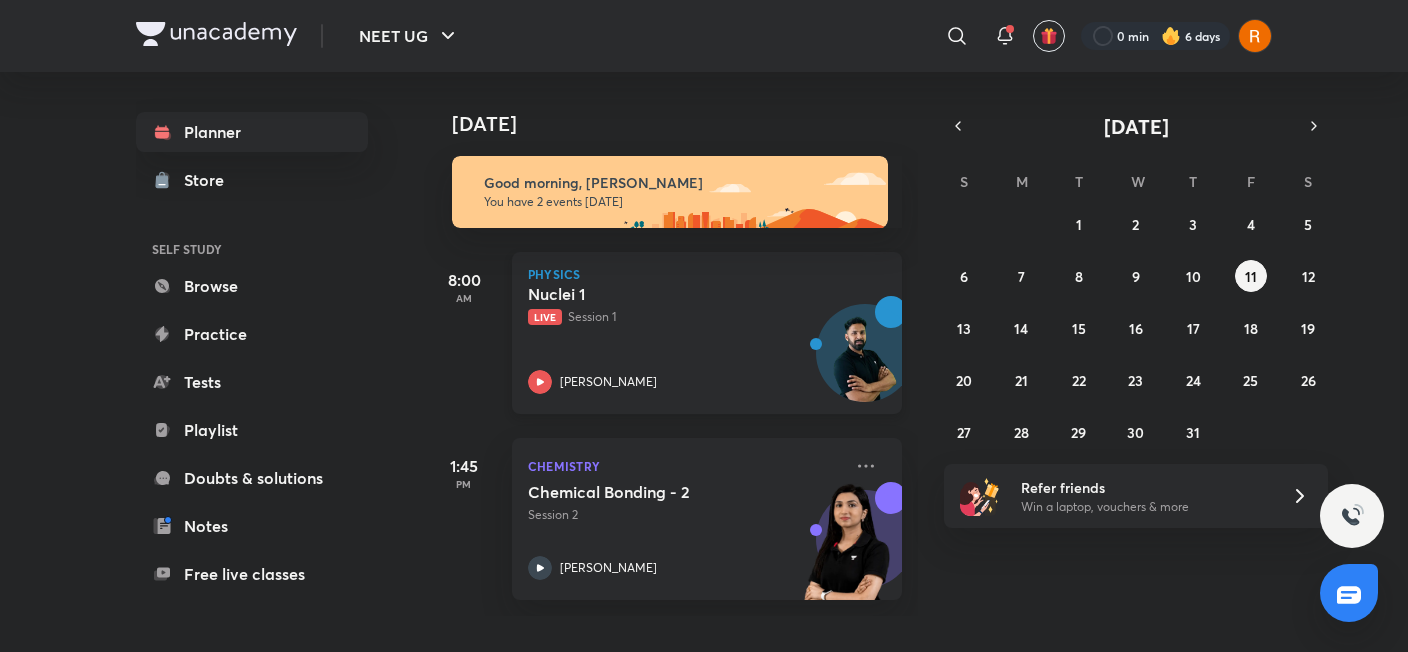 click 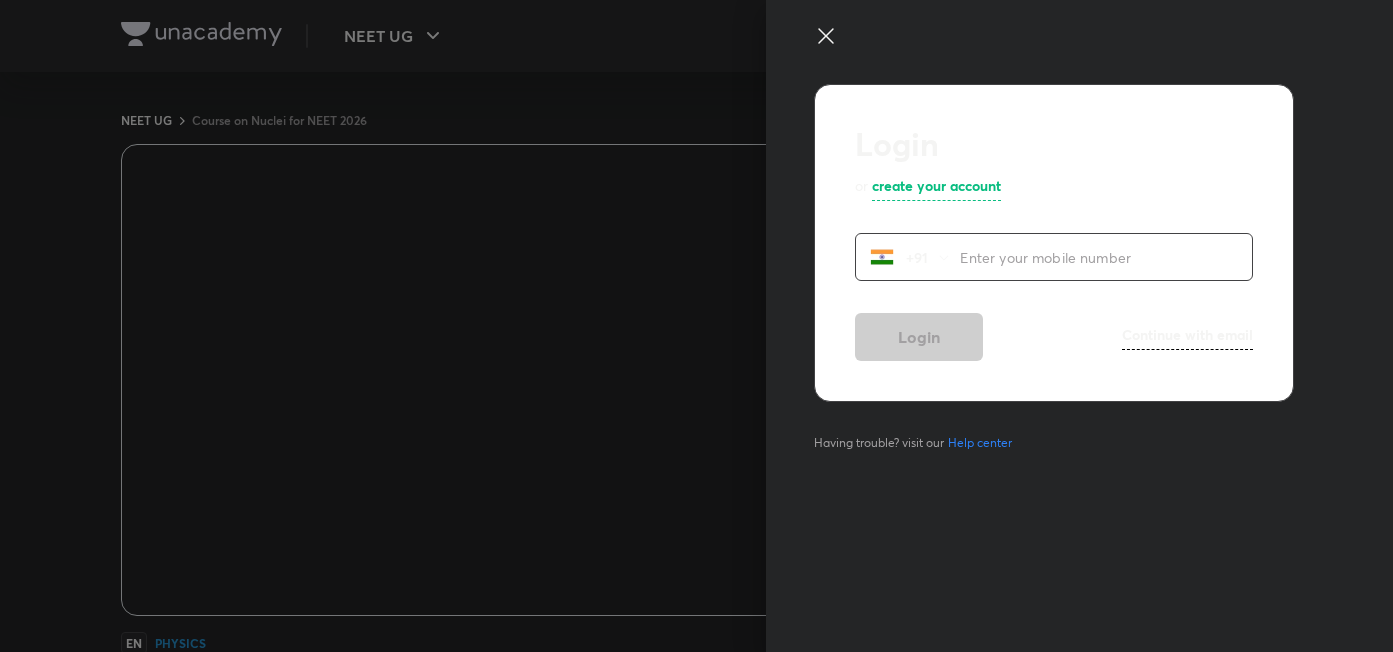 scroll, scrollTop: 0, scrollLeft: 0, axis: both 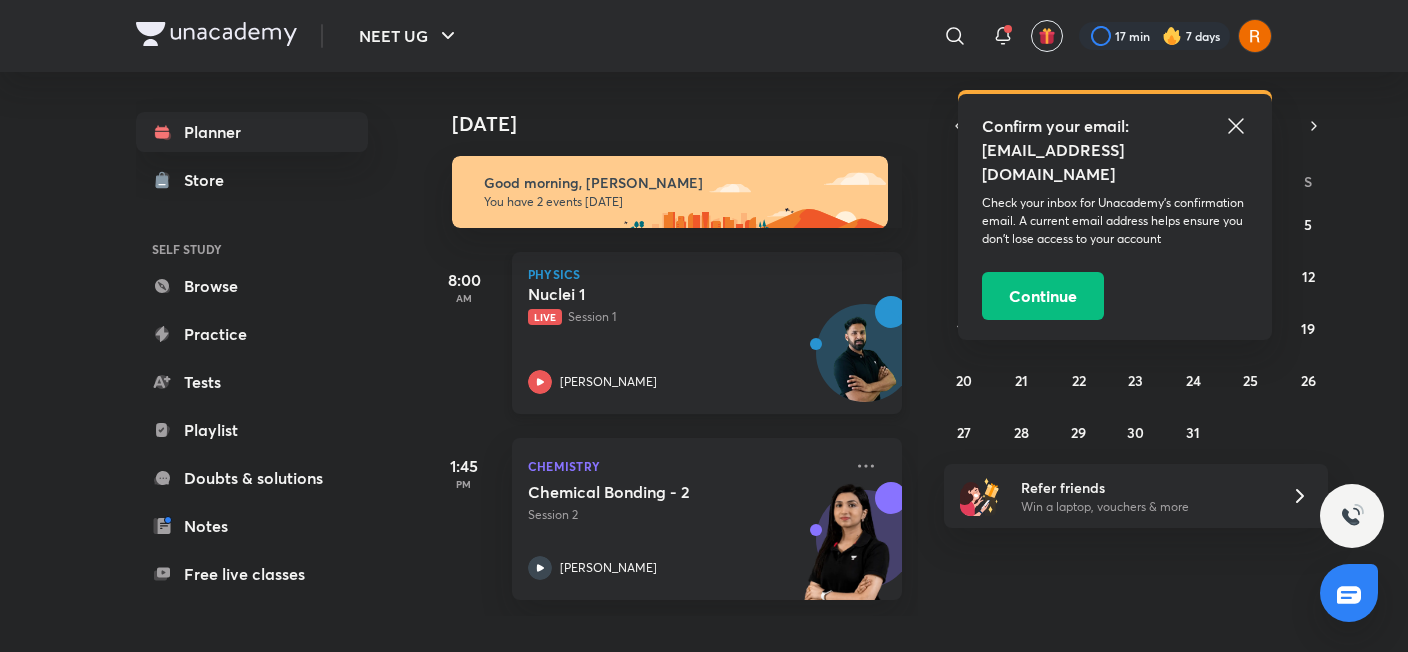 click 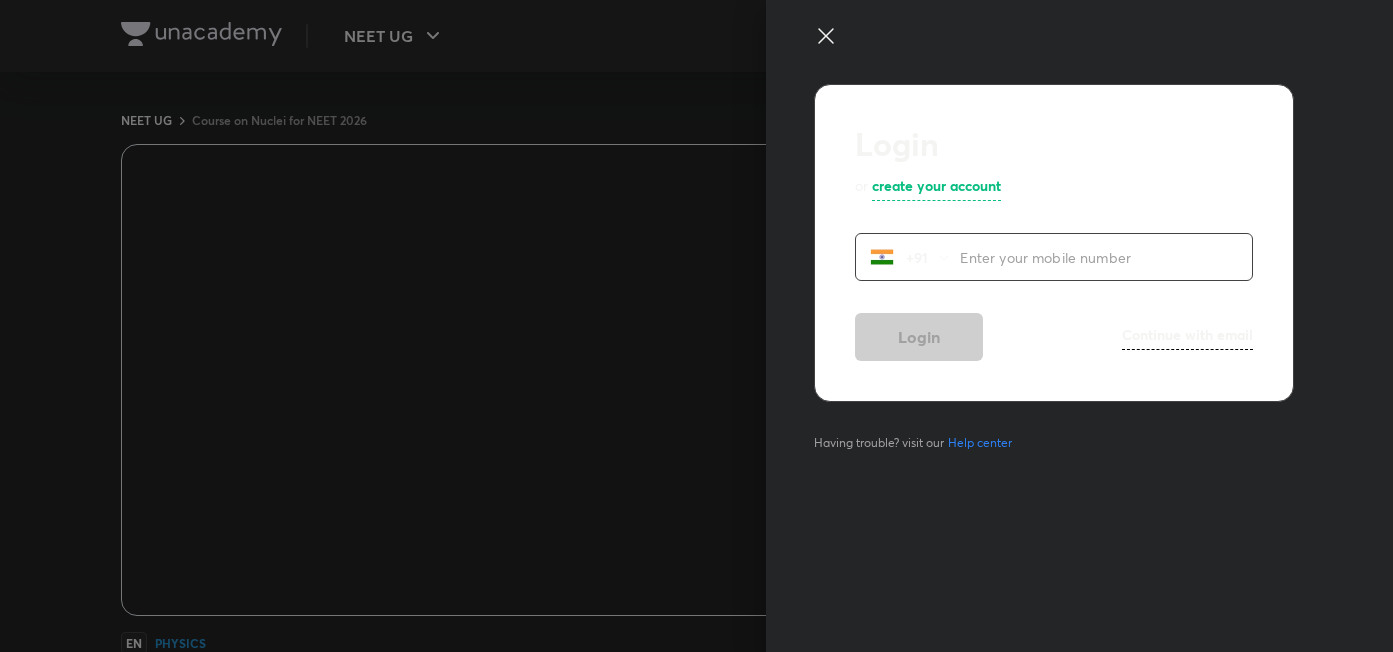 scroll, scrollTop: 0, scrollLeft: 0, axis: both 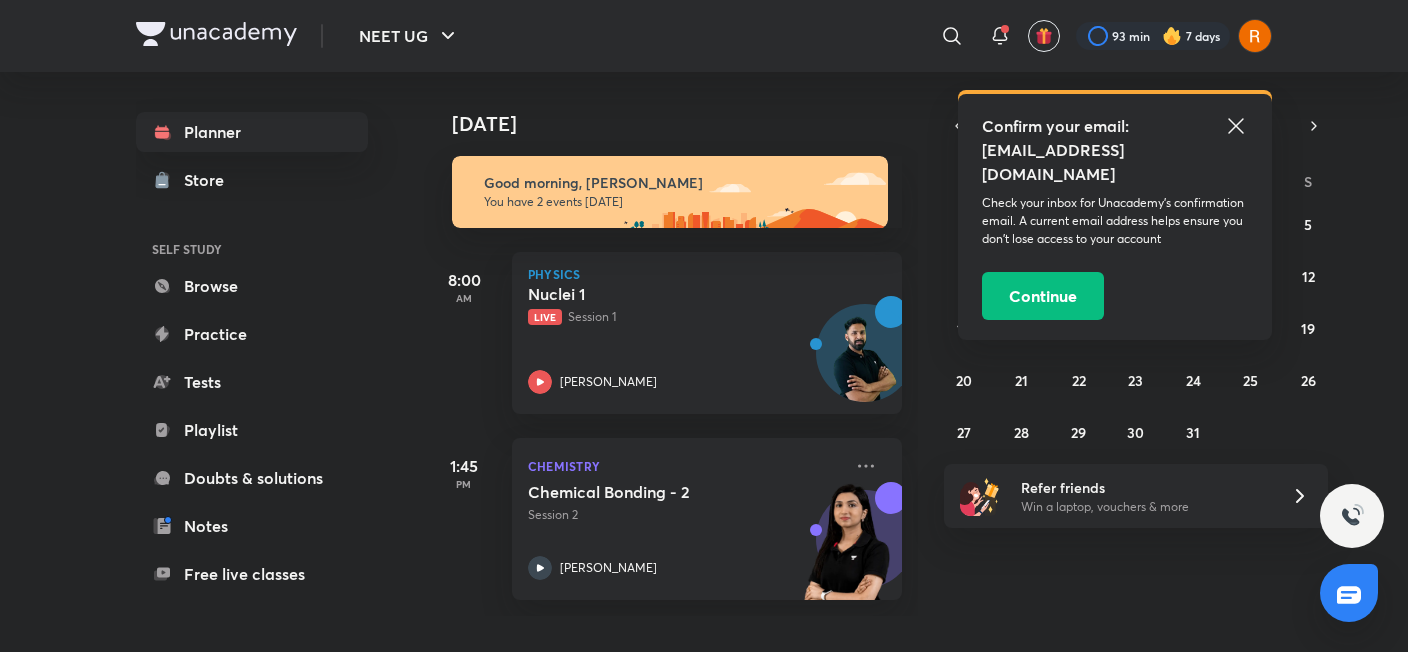 click 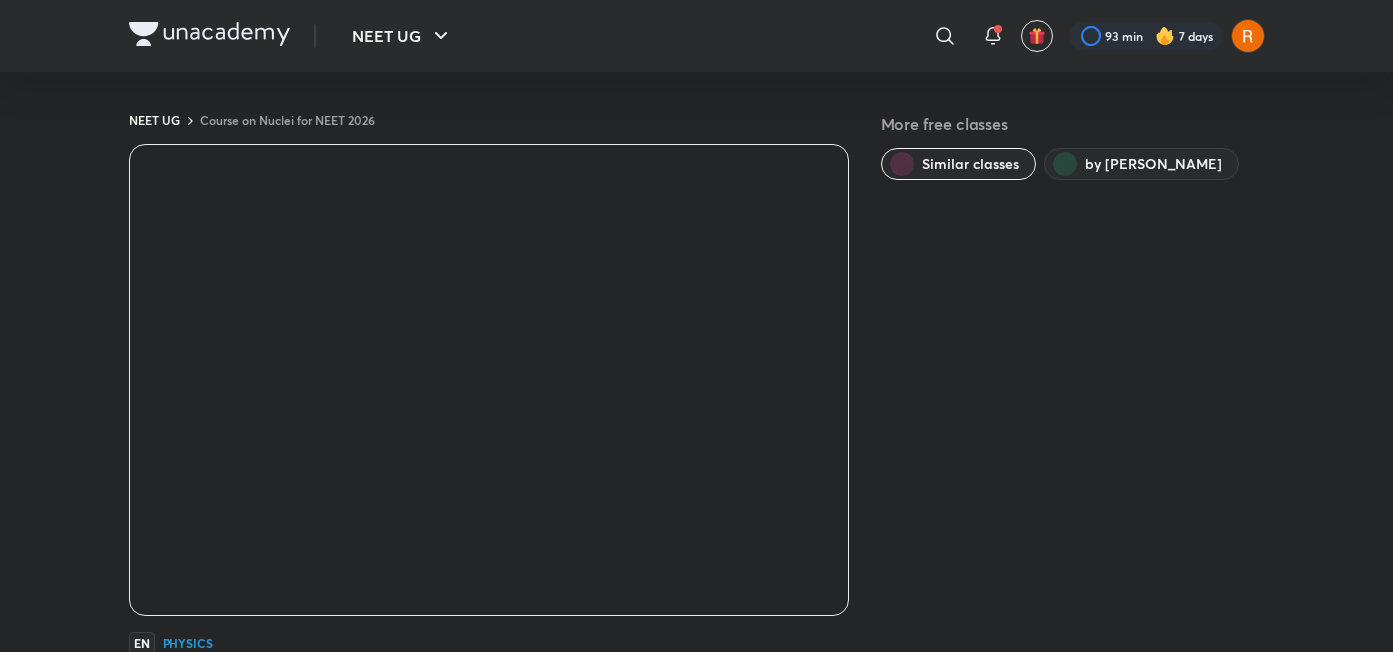 scroll, scrollTop: 0, scrollLeft: 0, axis: both 